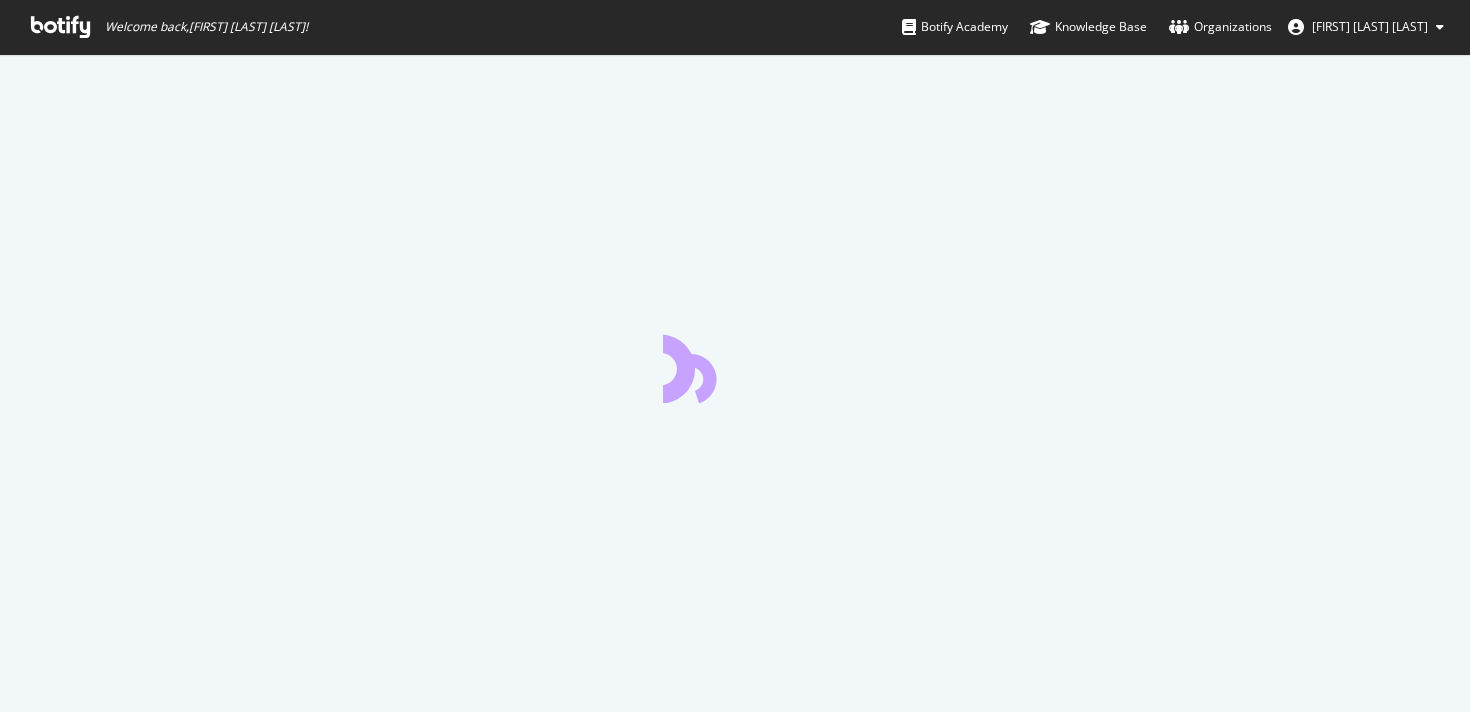 scroll, scrollTop: 0, scrollLeft: 0, axis: both 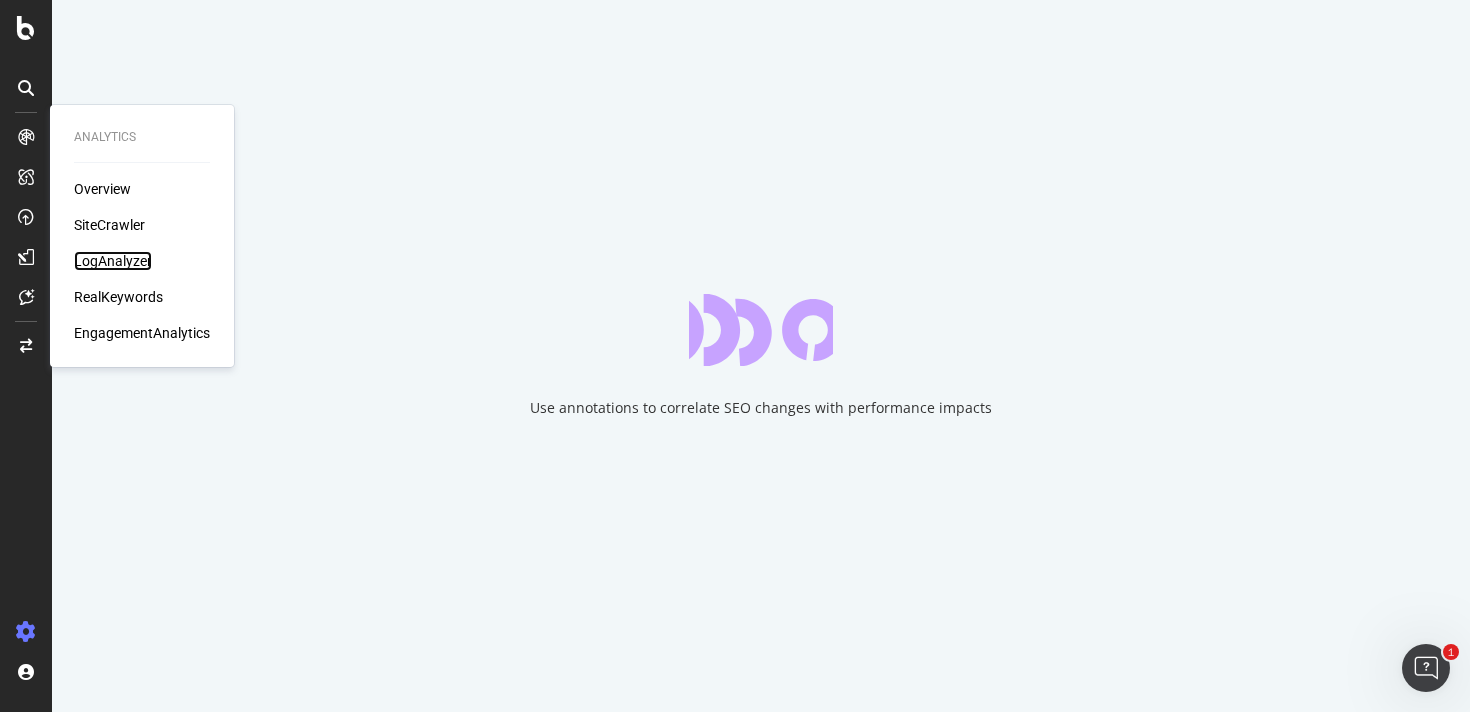 click on "LogAnalyzer" at bounding box center [113, 261] 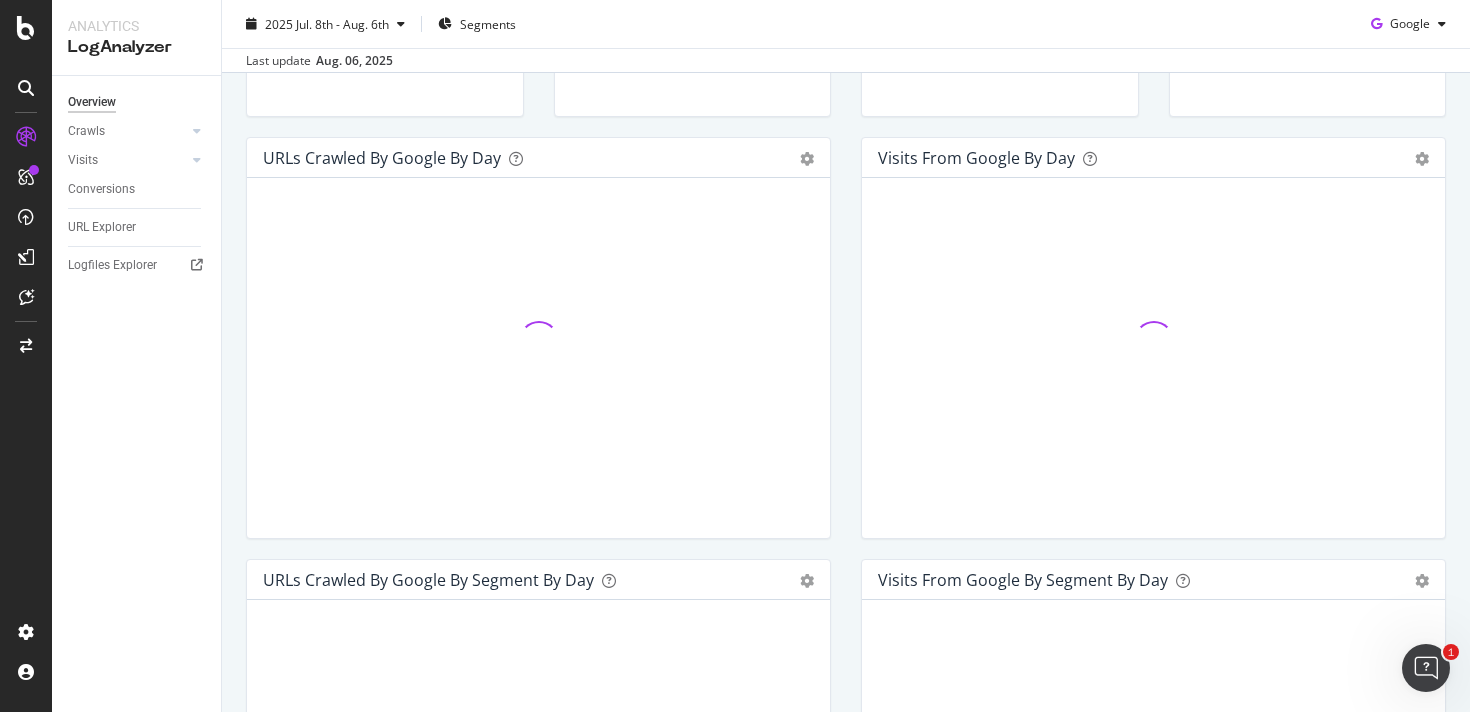 scroll, scrollTop: 193, scrollLeft: 0, axis: vertical 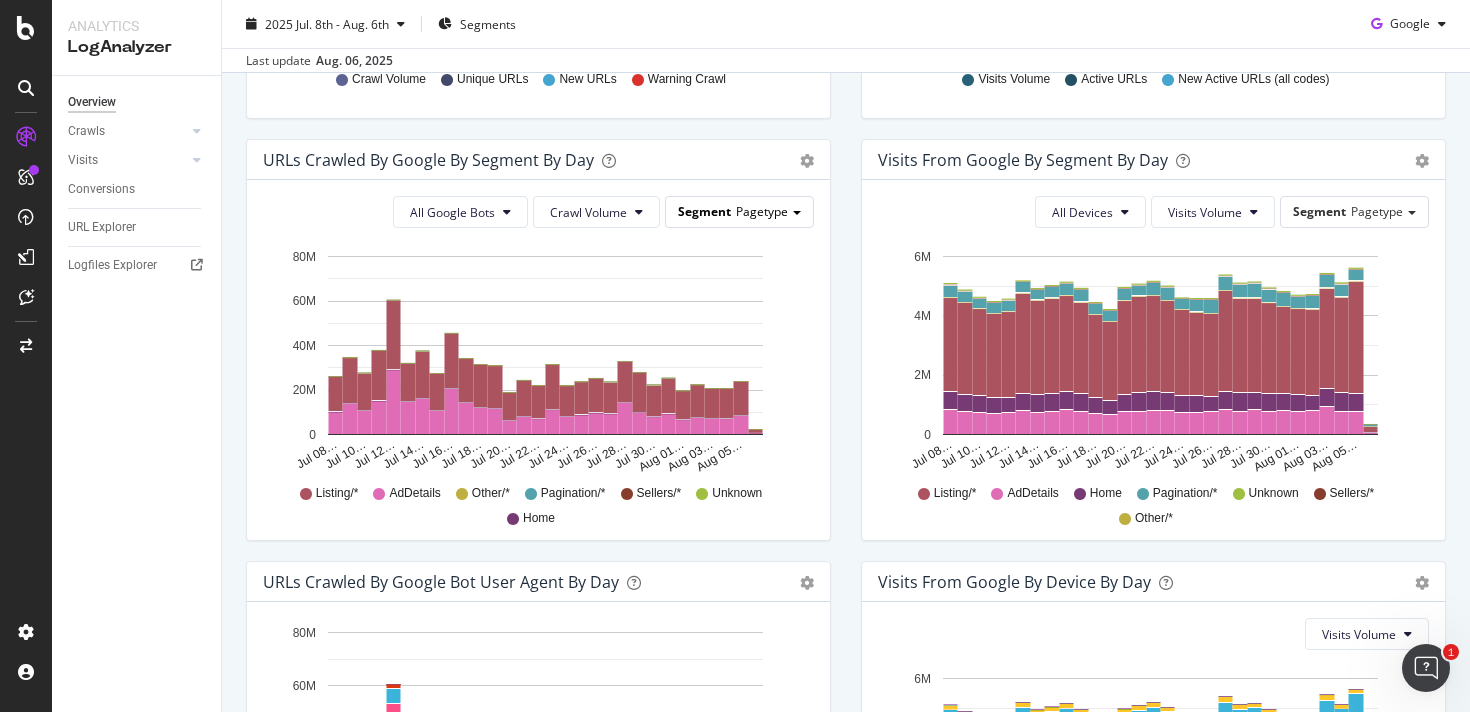 click on "Segment" at bounding box center (704, 211) 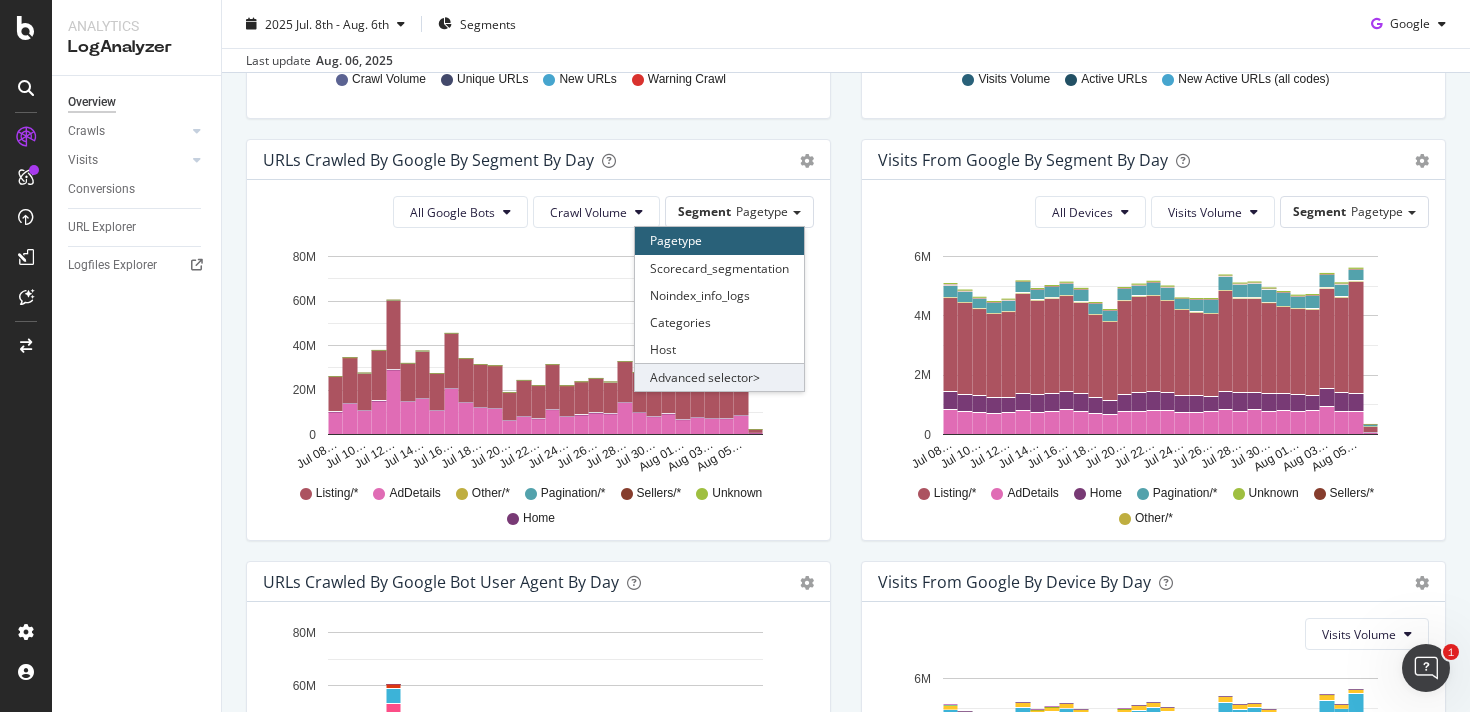 click on "Advanced selector  >" at bounding box center [719, 377] 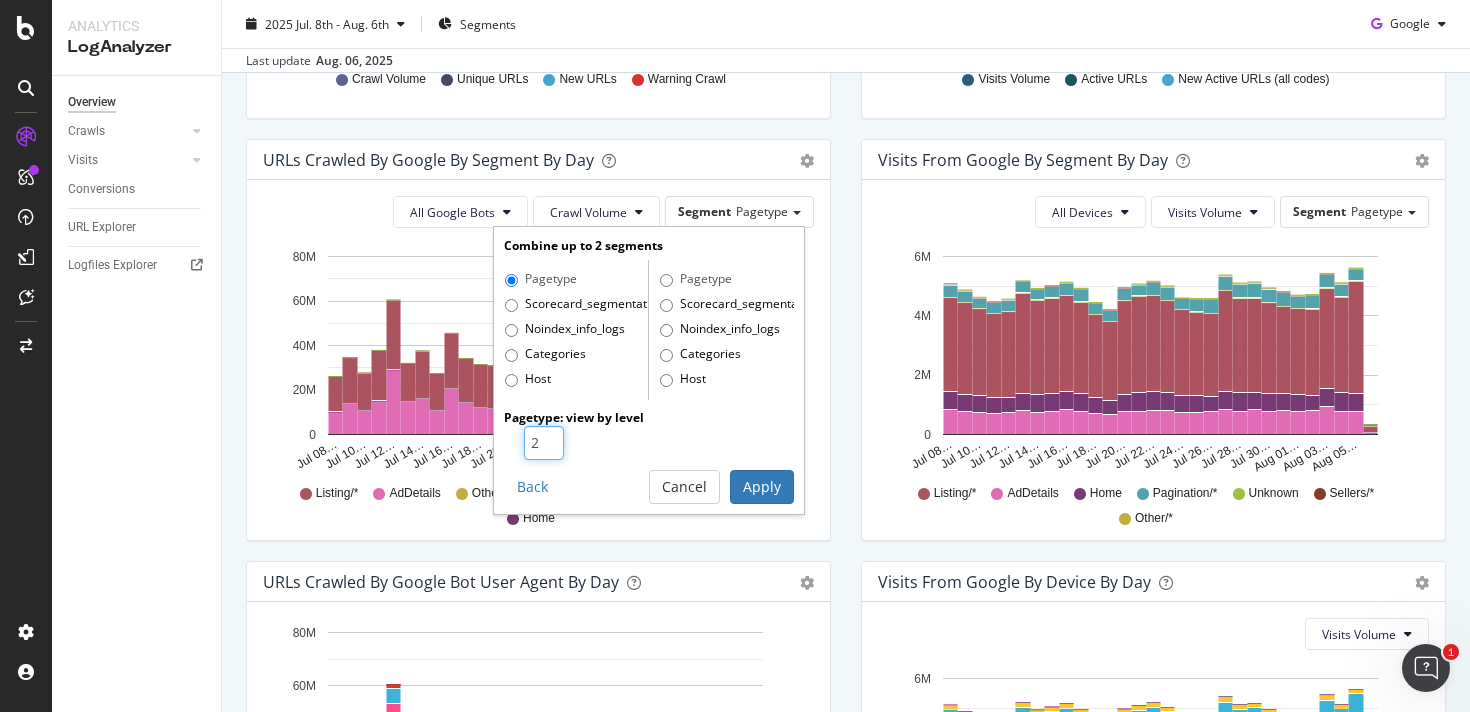 click on "2" at bounding box center [544, 443] 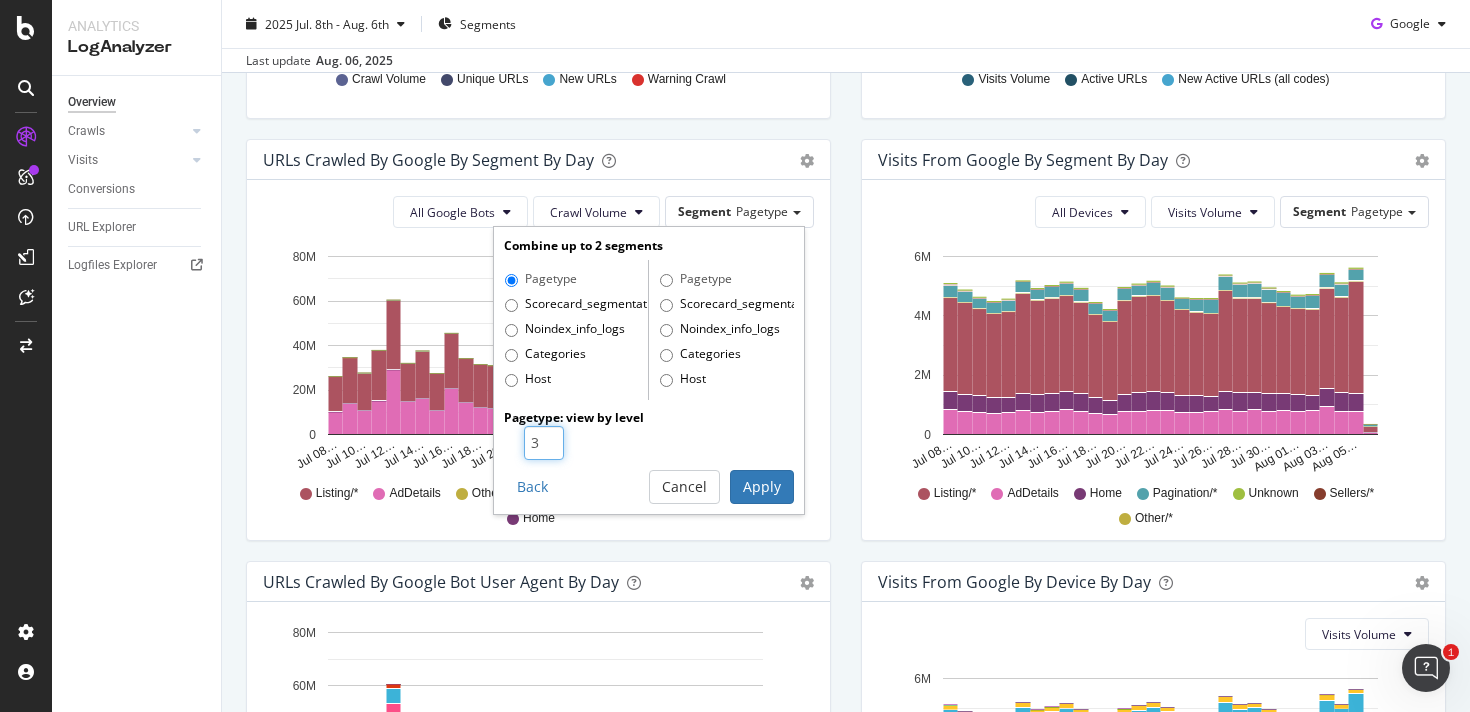 click on "3" at bounding box center (544, 443) 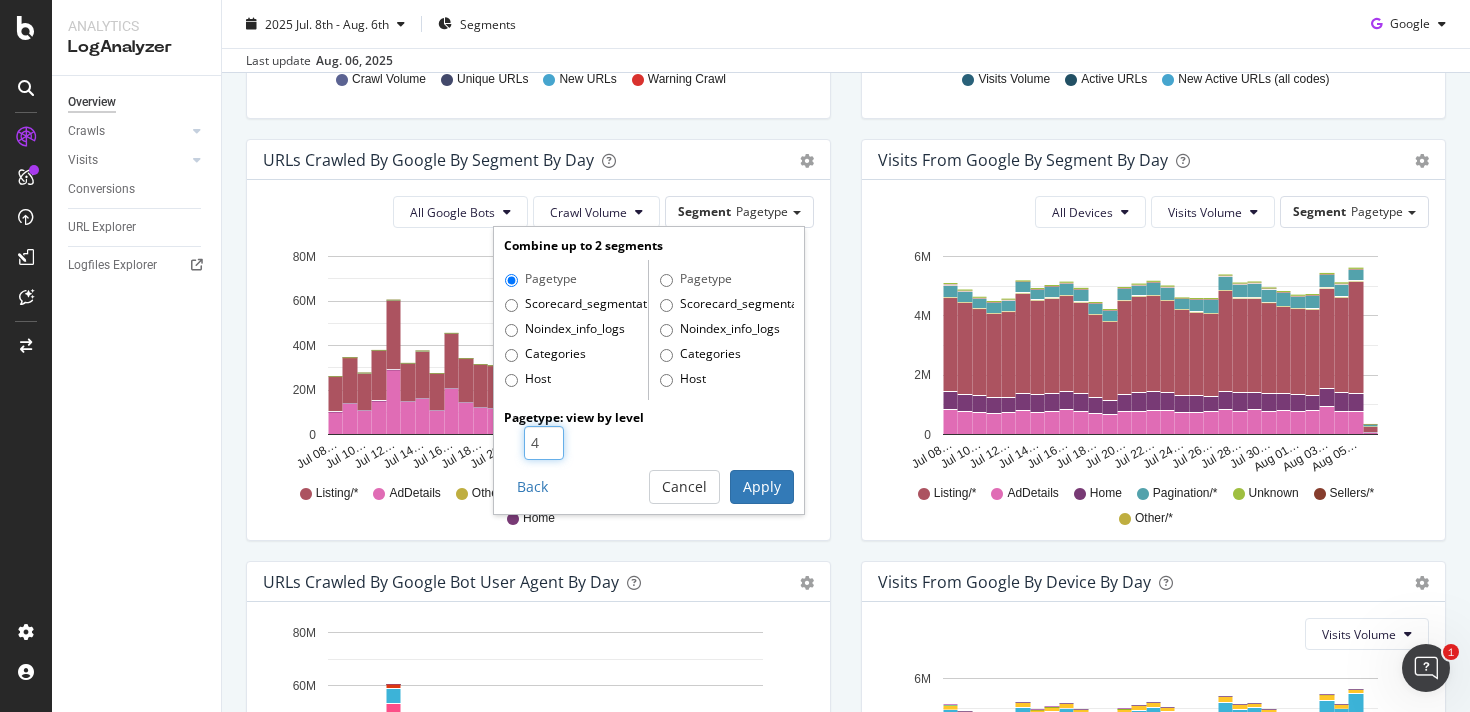 type on "4" 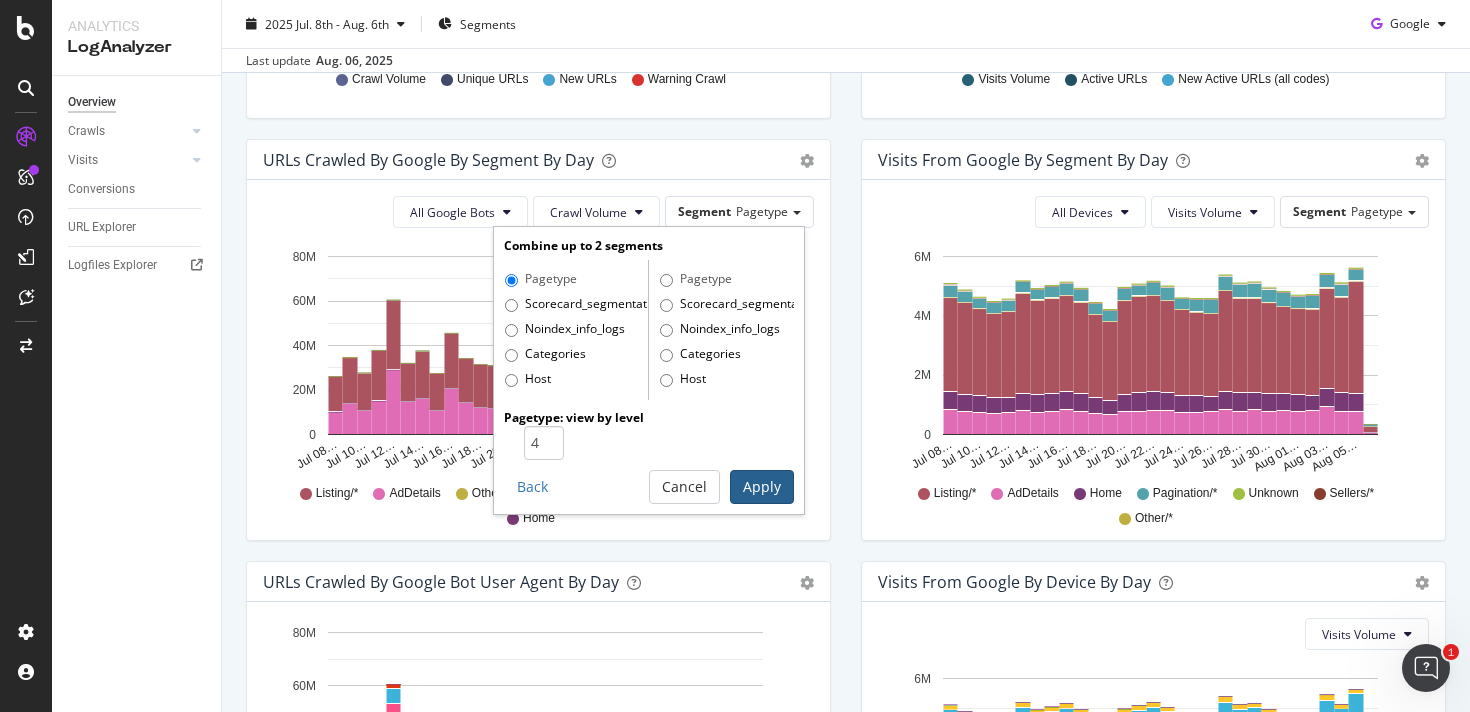 click on "Apply" at bounding box center (762, 487) 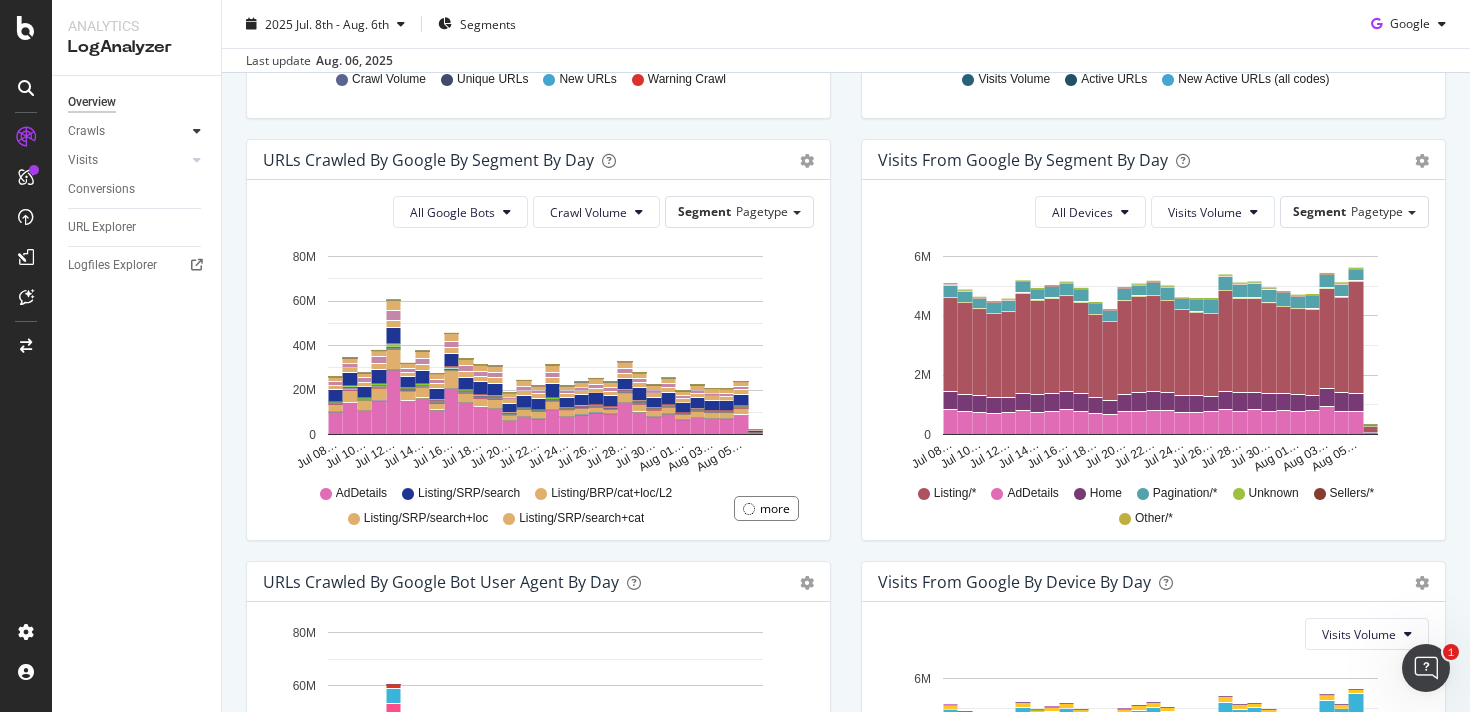 click at bounding box center [197, 131] 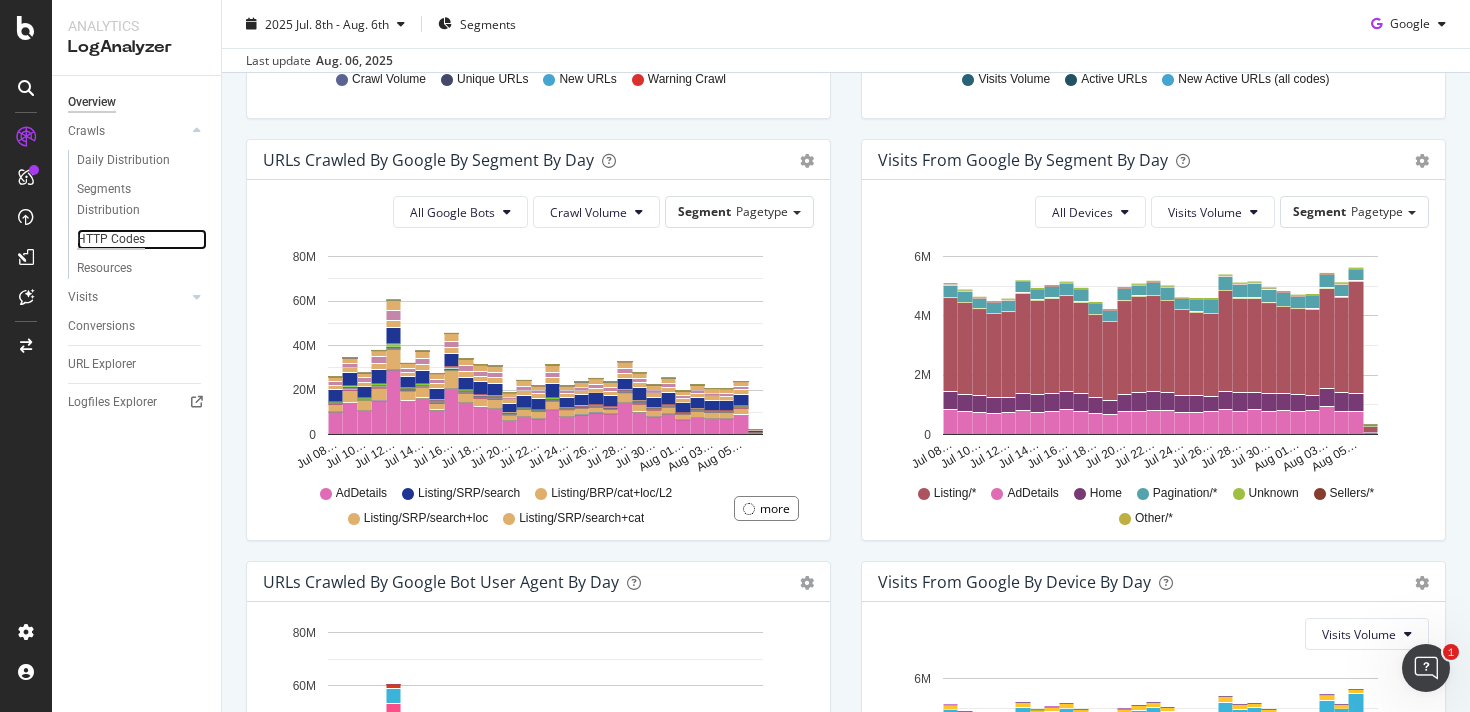 click on "HTTP Codes" at bounding box center [111, 239] 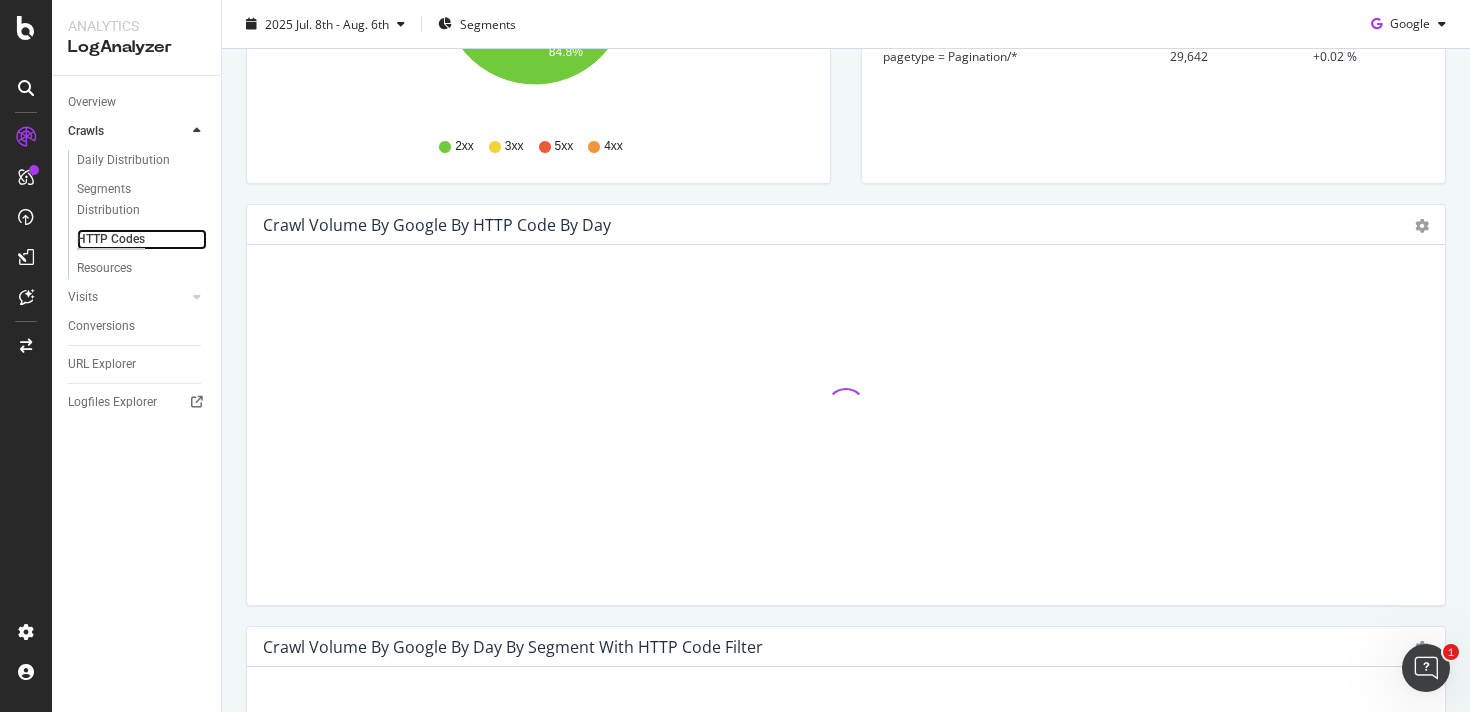 scroll, scrollTop: 498, scrollLeft: 0, axis: vertical 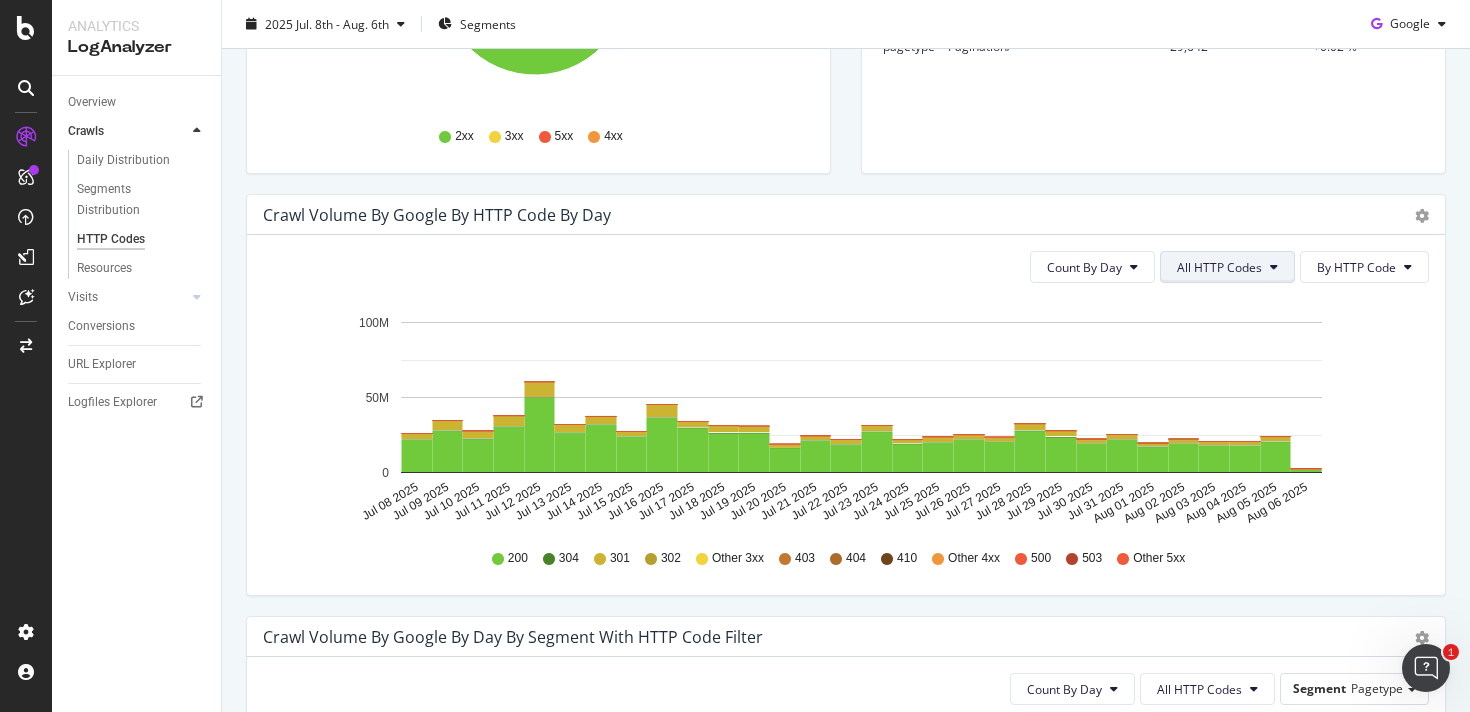 click on "All HTTP Codes" at bounding box center (1227, 267) 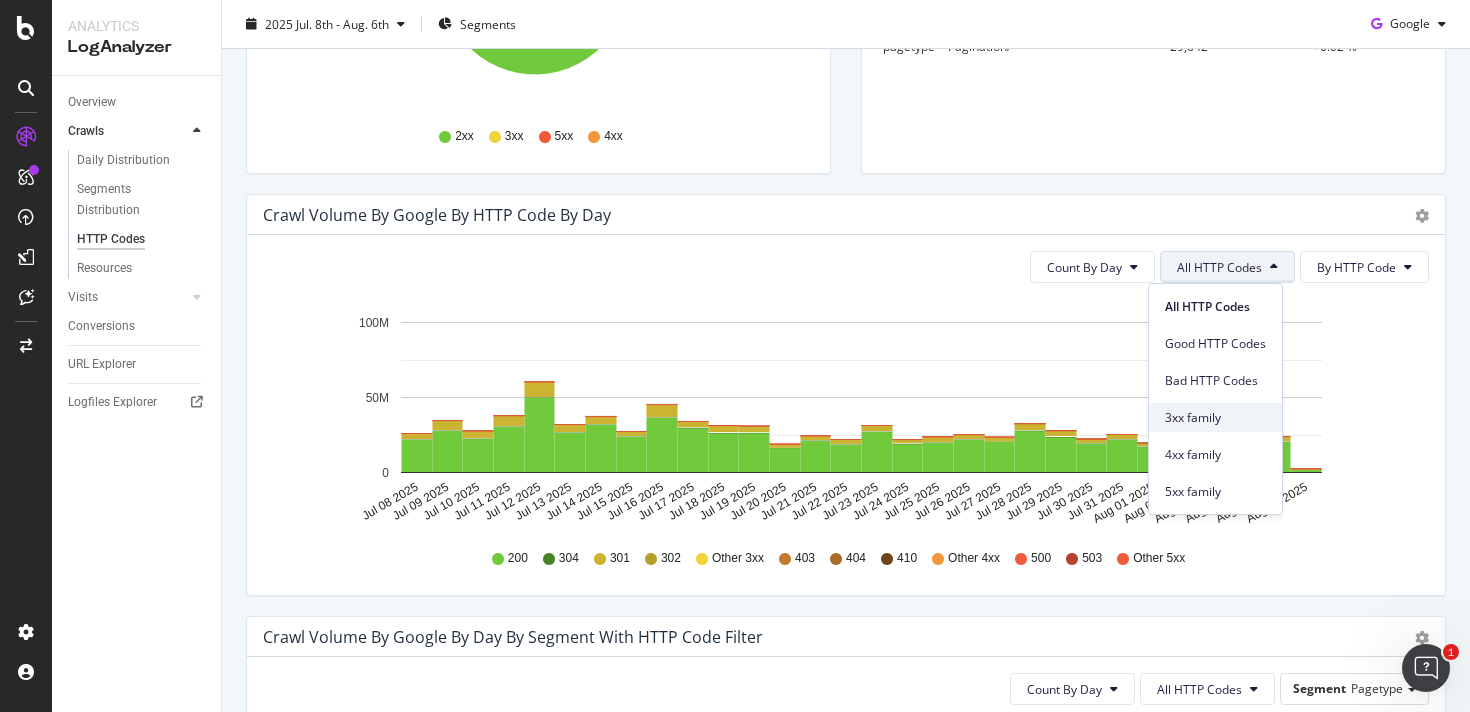 click on "3xx family" at bounding box center (1215, 418) 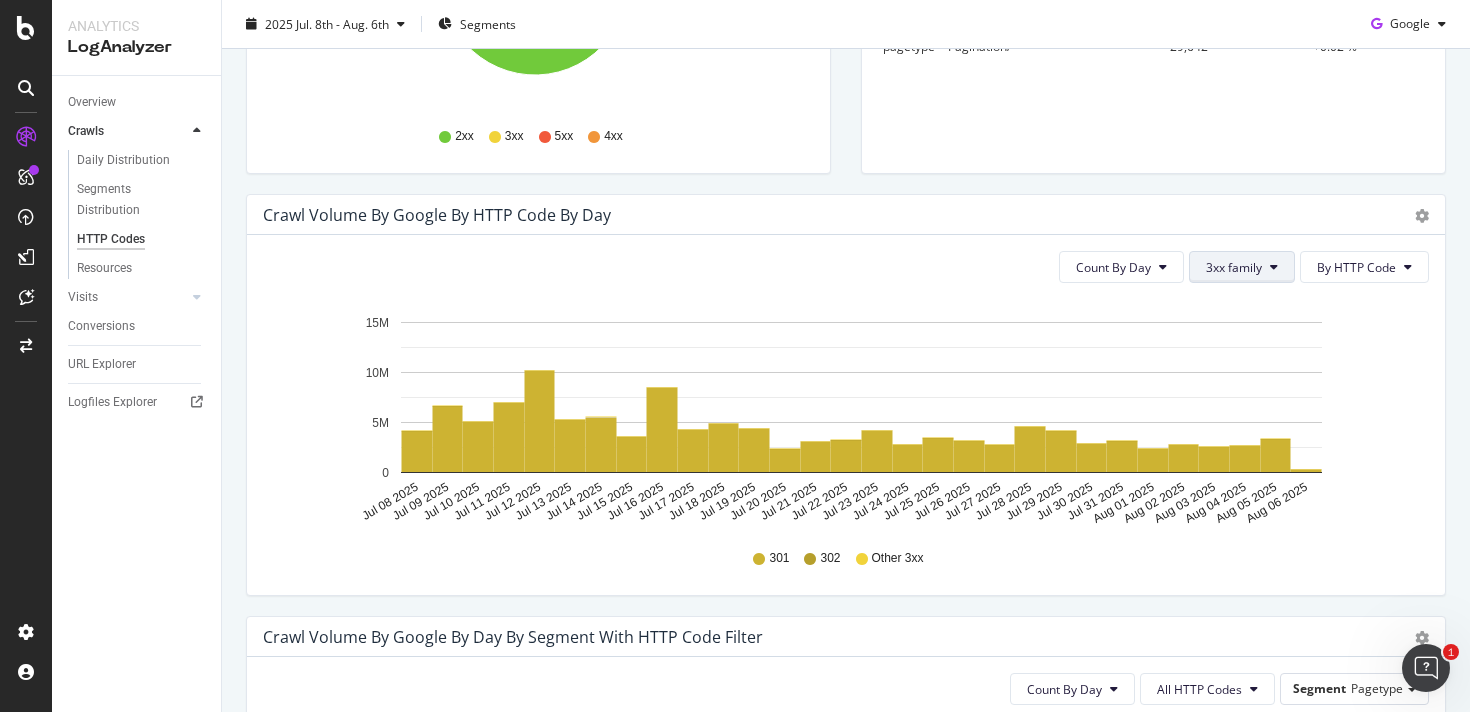 click on "3xx family" at bounding box center [1234, 267] 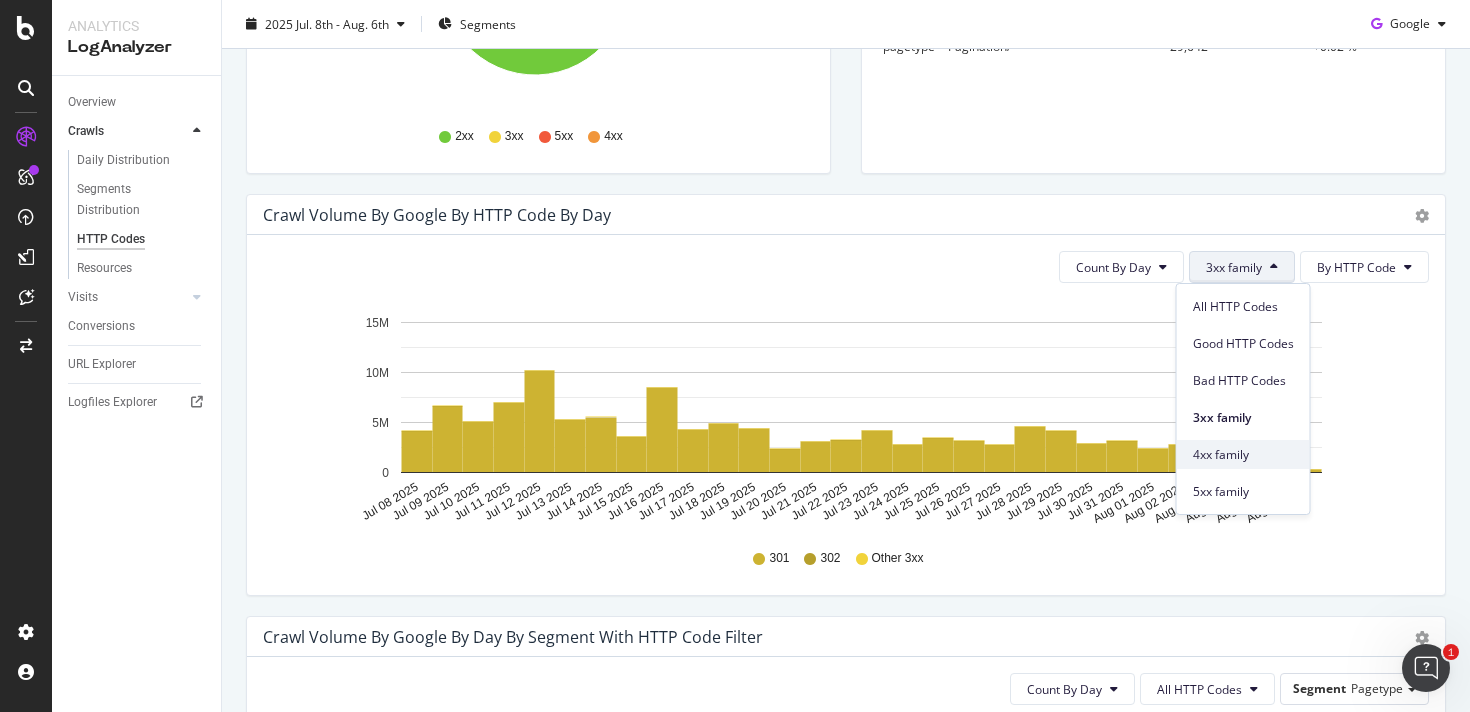 click on "4xx family" at bounding box center (1243, 455) 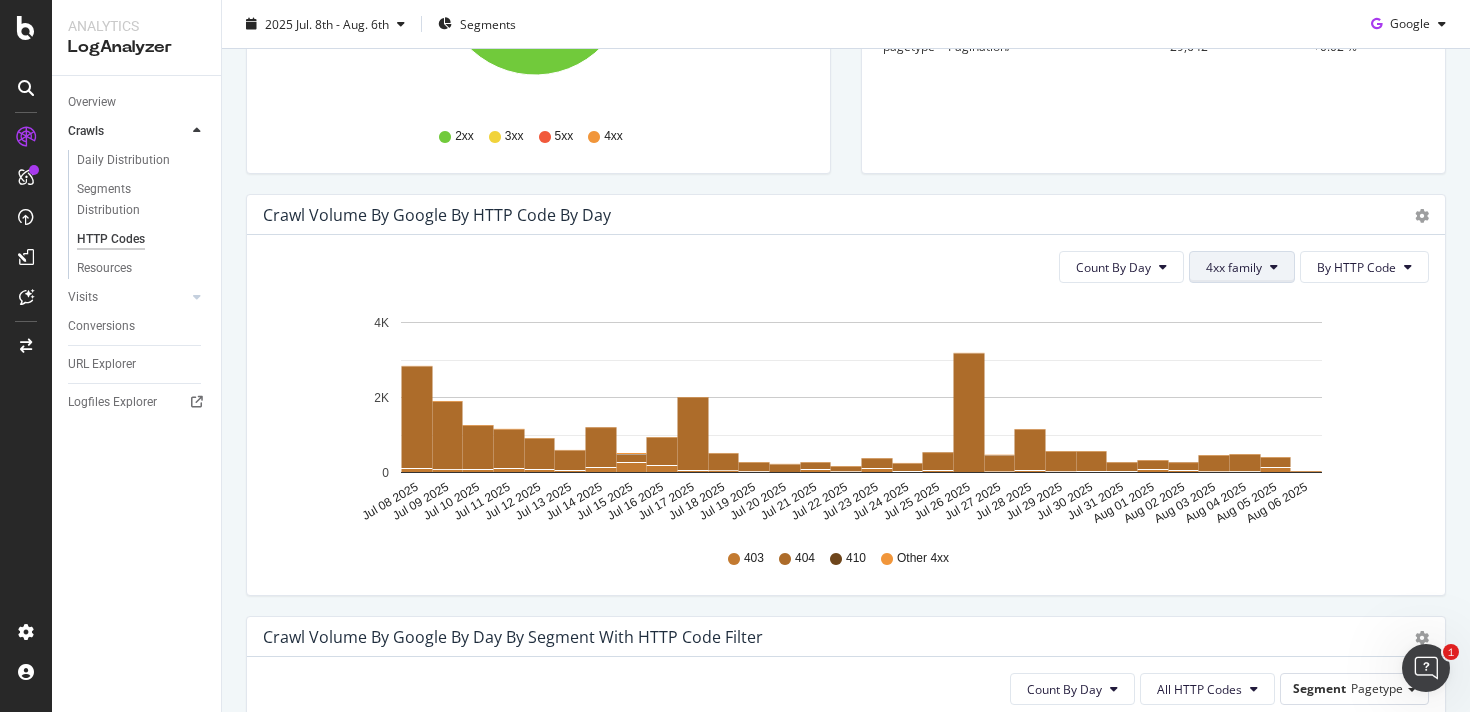click on "4xx family" at bounding box center [1234, 267] 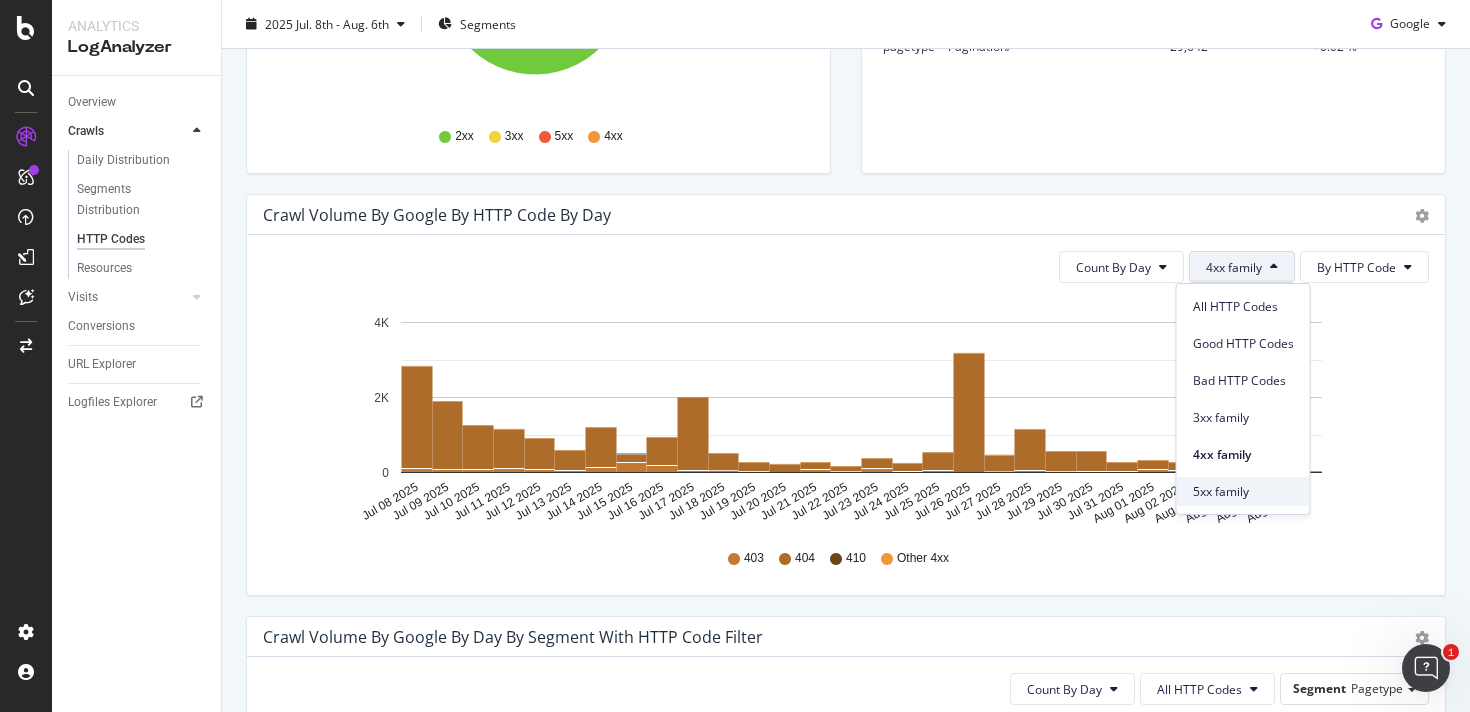click on "5xx family" at bounding box center (1243, 492) 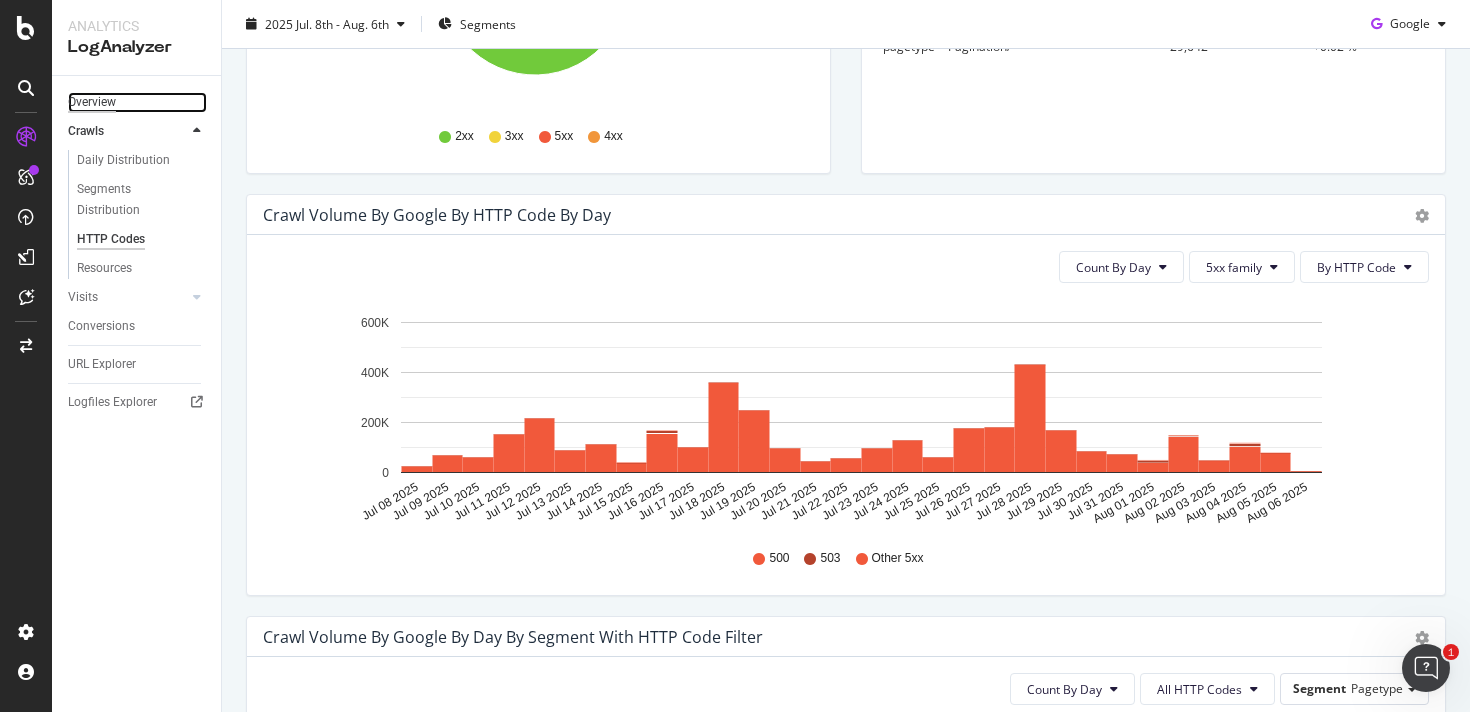 click on "Overview" at bounding box center [92, 102] 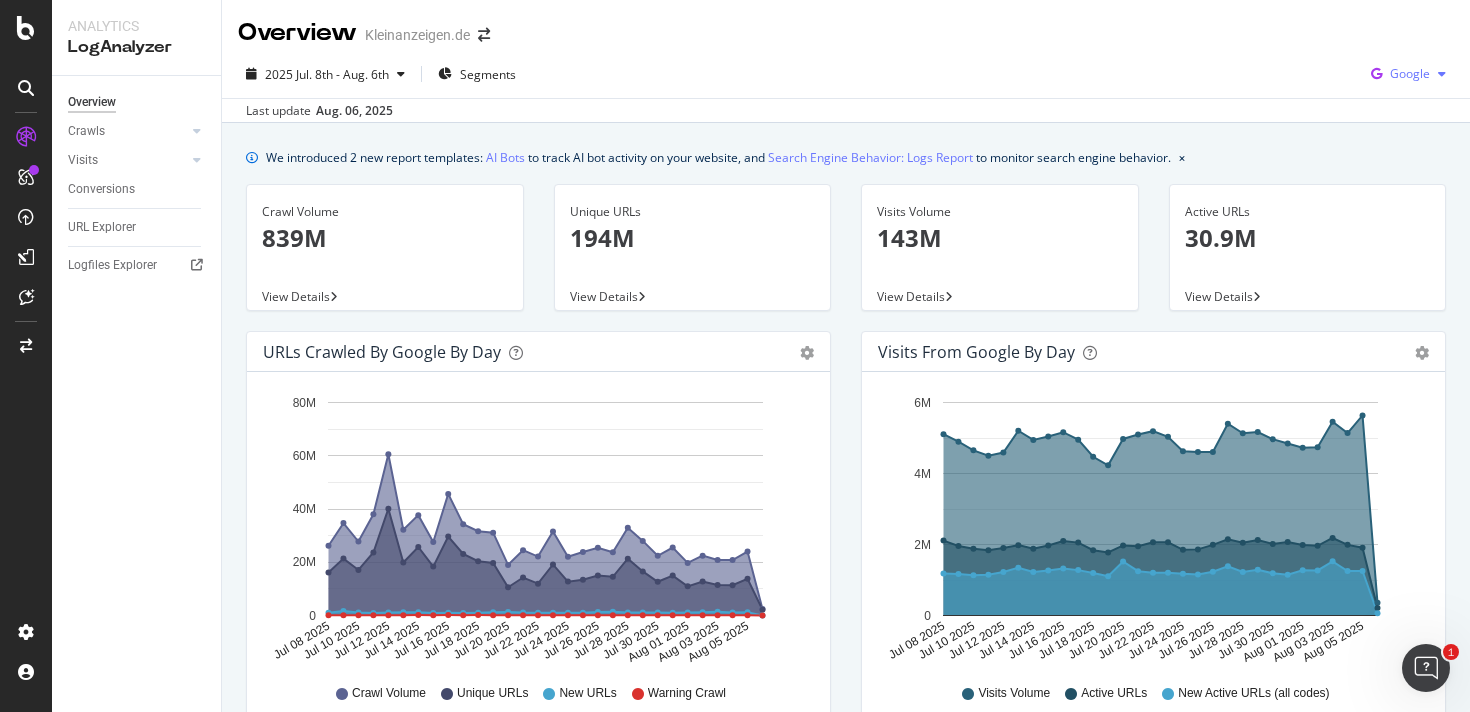 click on "Google" at bounding box center (1408, 74) 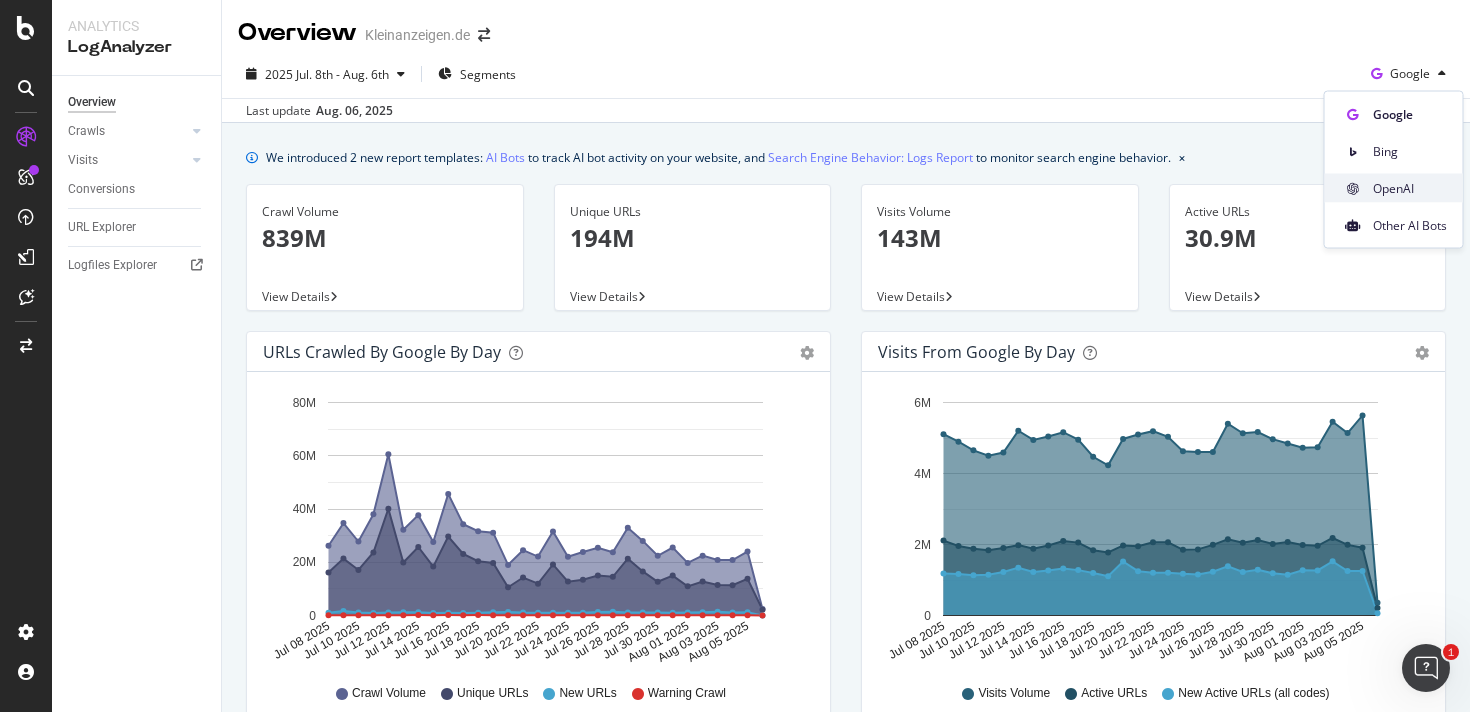 click on "OpenAI" at bounding box center [1410, 188] 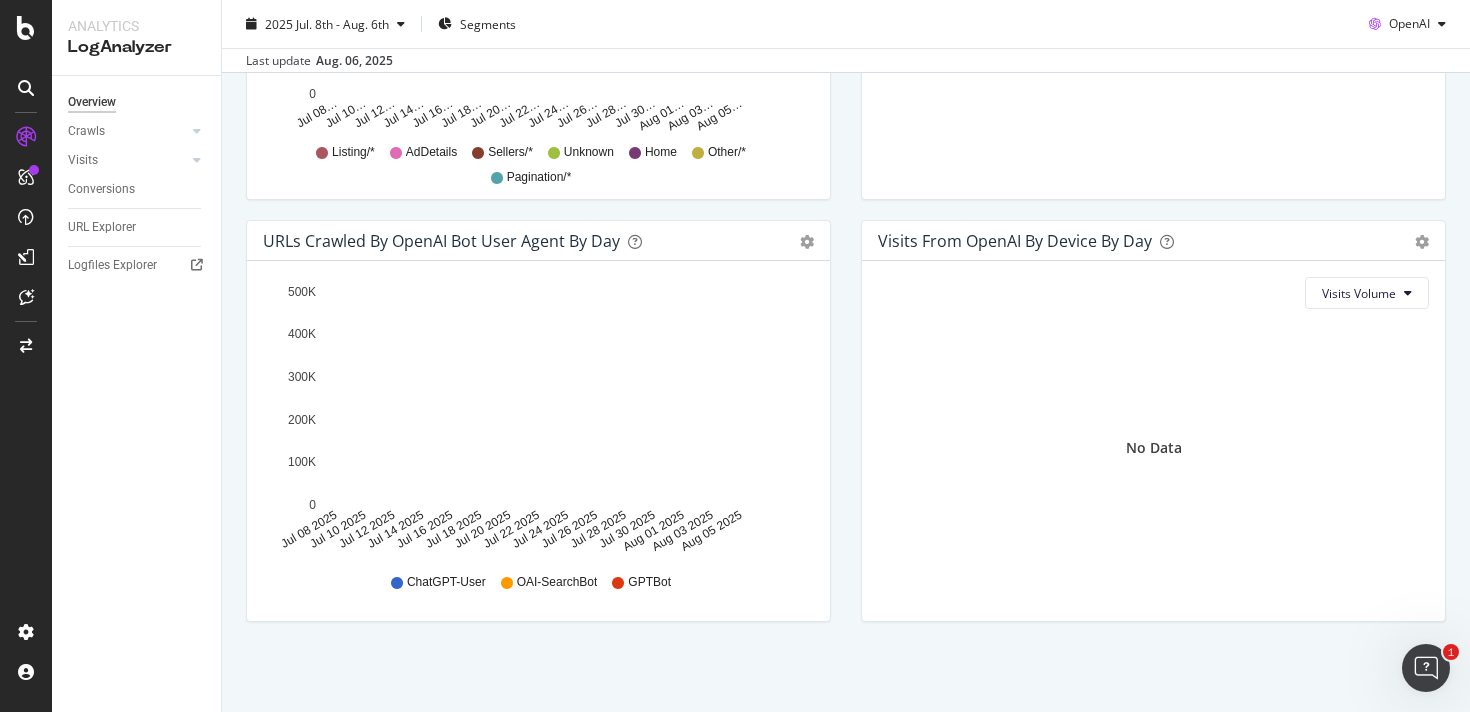 scroll, scrollTop: 0, scrollLeft: 0, axis: both 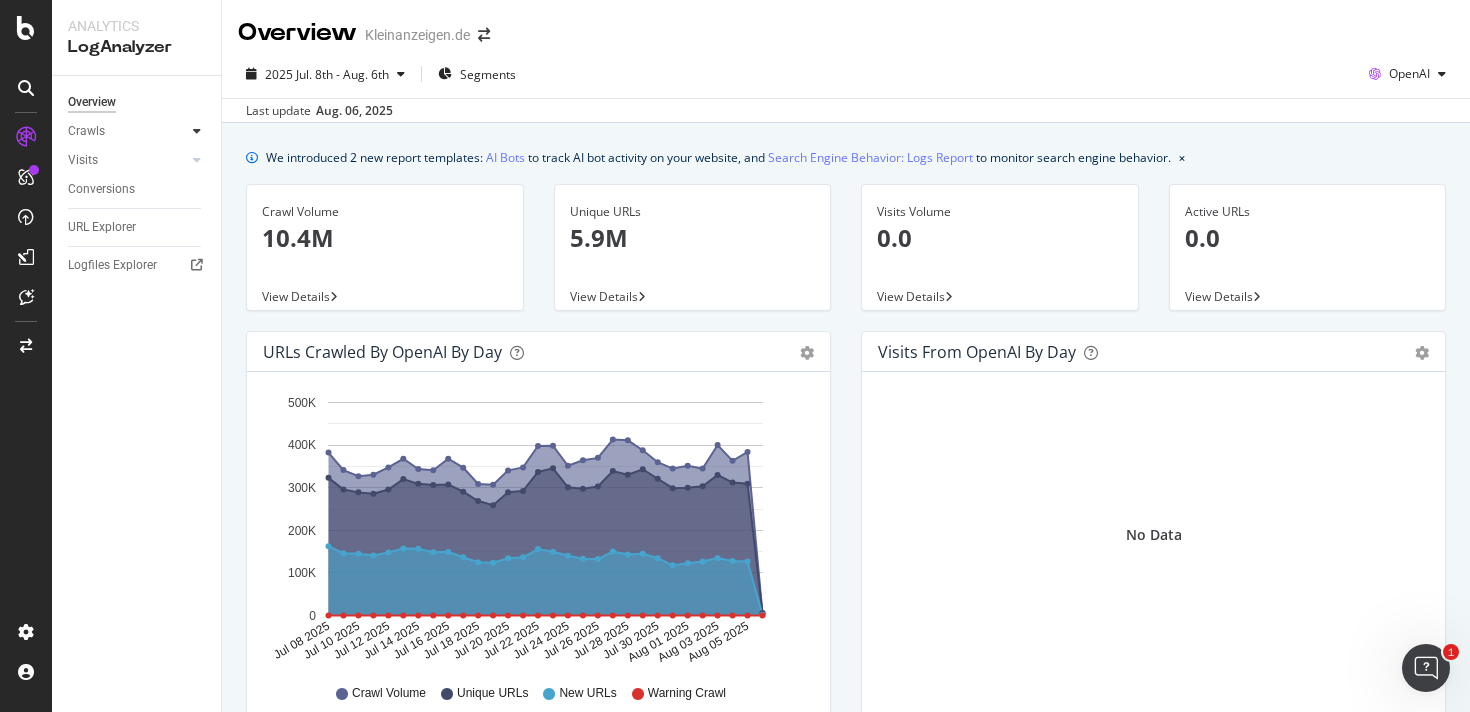 click at bounding box center [197, 131] 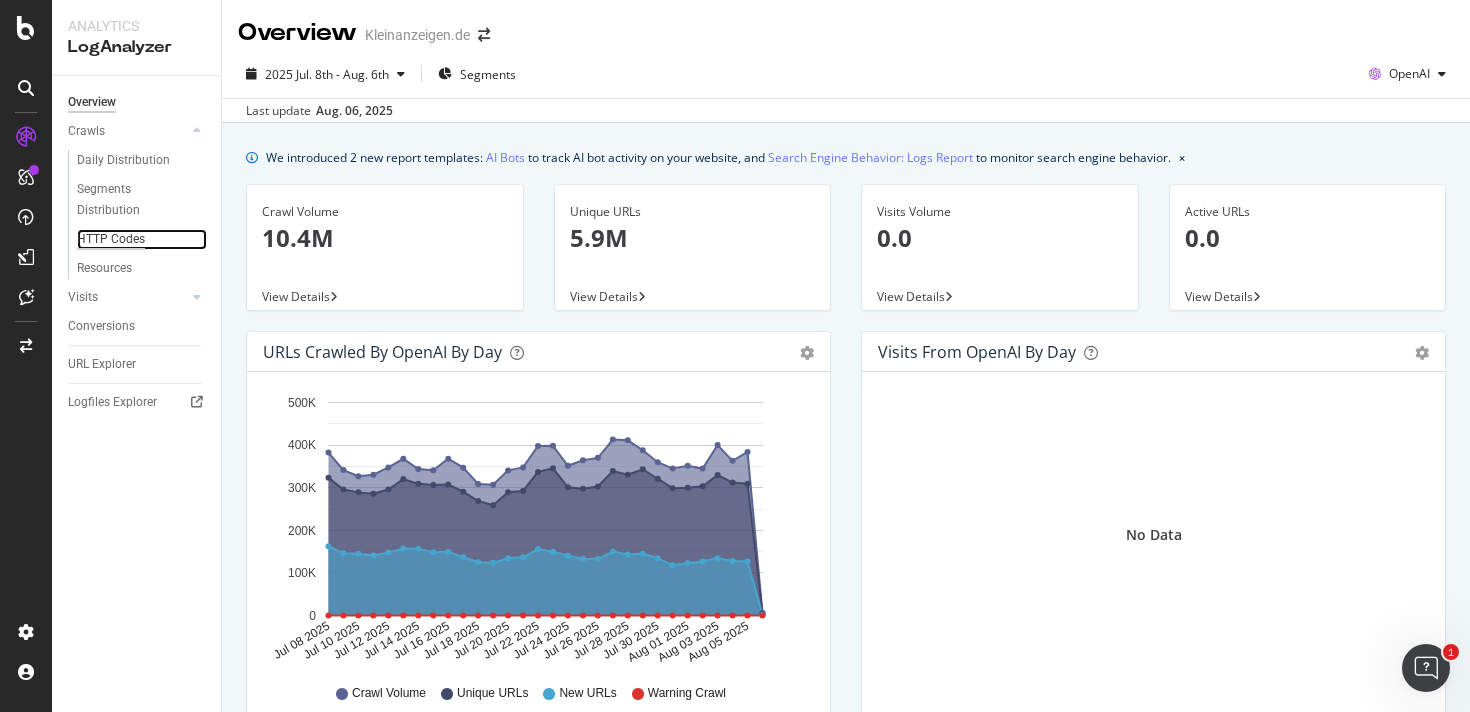 click on "HTTP Codes" at bounding box center [111, 239] 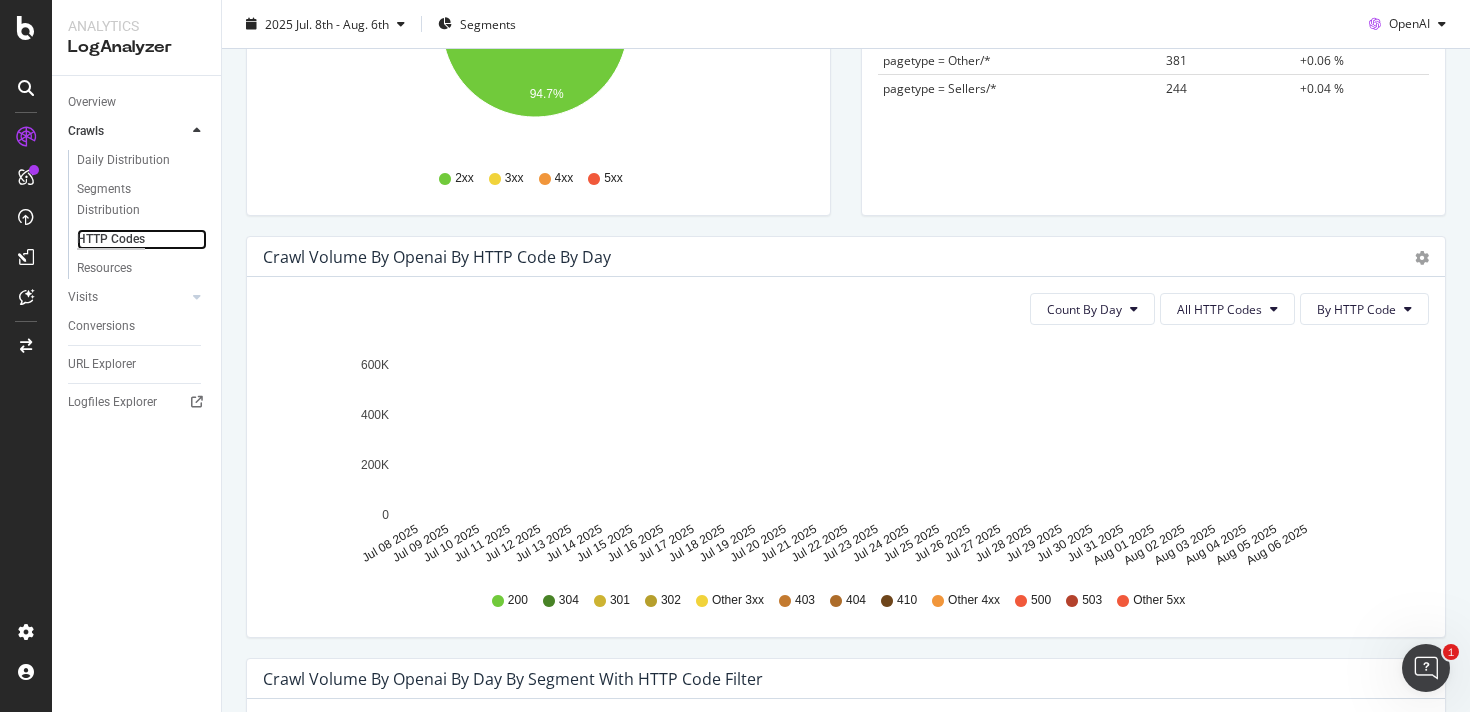 scroll, scrollTop: 475, scrollLeft: 0, axis: vertical 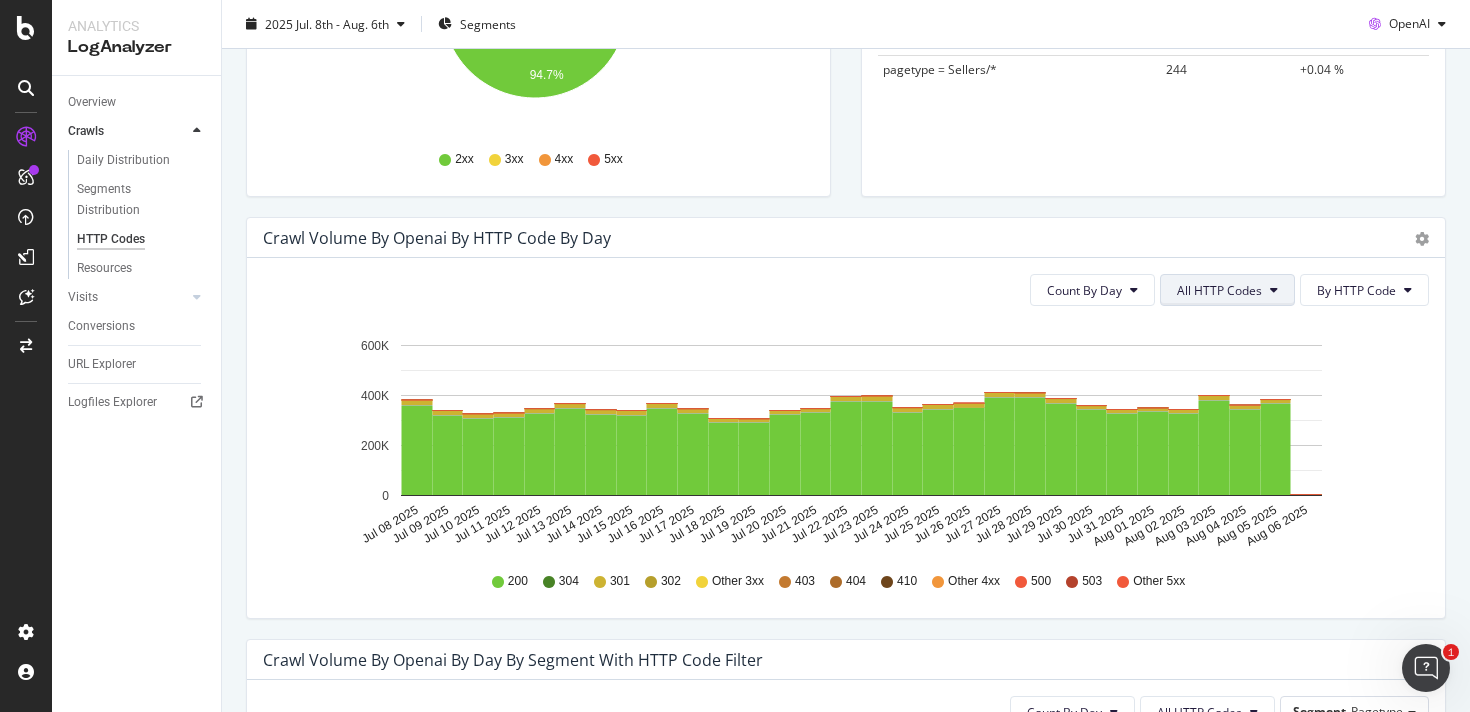 click on "All HTTP Codes" at bounding box center [1219, 290] 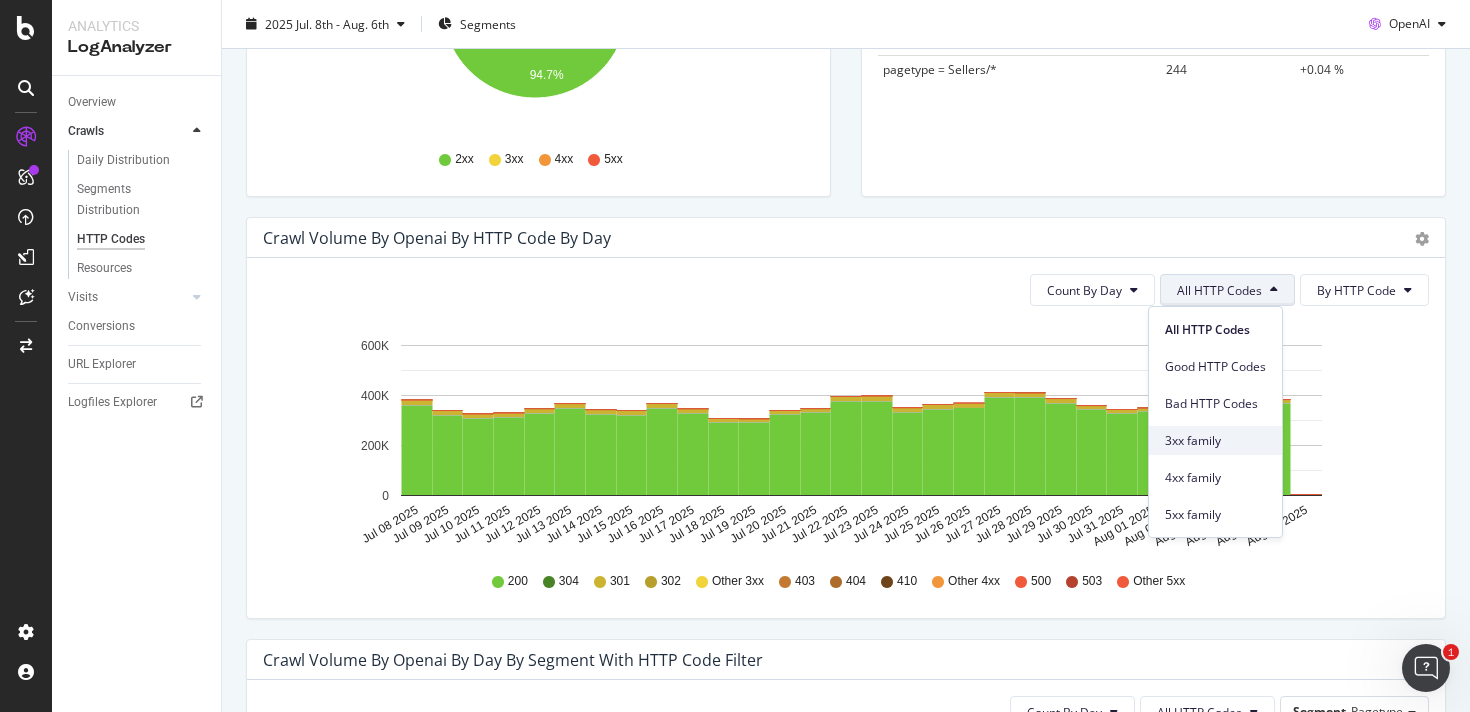 click on "3xx family" at bounding box center (1215, 440) 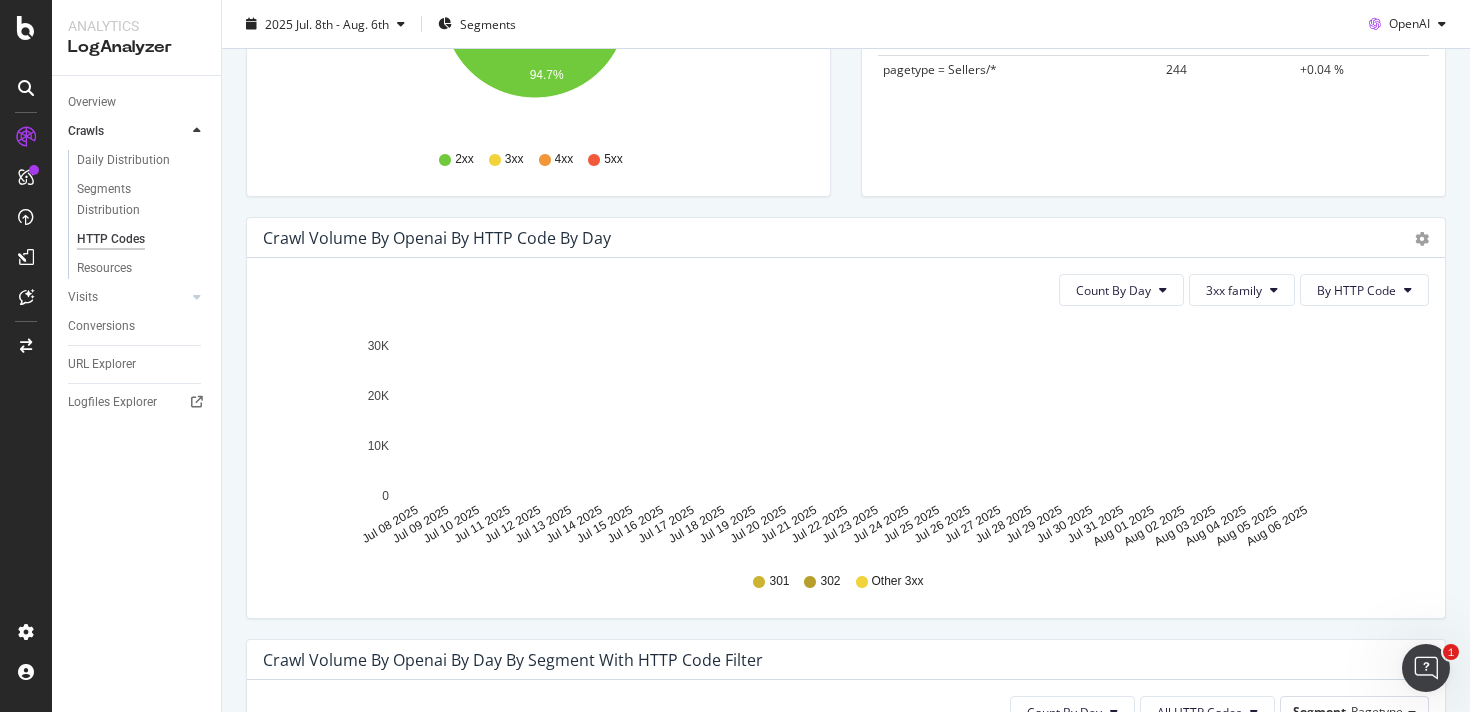 click on "Count By Day 3xx family By HTTP Code Hold CMD (⌘) while clicking to filter the report. Jul 08 2025 Jul 09 2025 Jul 10 2025 Jul 11 2025 Jul 12 2025 Jul 13 2025 Jul 14 2025 Jul 15 2025 Jul 16 2025 Jul 17 2025 Jul 18 2025 Jul 19 2025 Jul 20 2025 Jul 21 2025 Jul 22 2025 Jul 23 2025 Jul 24 2025 Jul 25 2025 Jul 26 2025 Jul 27 2025 Jul 28 2025 Jul 29 2025 Jul 30 2025 Aug 01 2025 Aug 02 2025 Aug 03 2025 Aug 04 2025 Aug 05 2025 Aug 06 2025 0 10K 20K 30K Date 301 302 Other 3xx Jul 08 2025 23,551 16 0 Jul 09 2025 20,499 16 0 Jul 10 2025 19,602 12 0 Jul 11 2025 19,785 16 0 Jul 12 2025 20,668 13 0 Jul 13 2025 21,284 12 0 Jul 14 2025 19,884 10 0 Jul 15 2025 19,640 8 0 Jul 16 2025 20,821 18 0 Jul 17 2025 17,065 13 0 Jul 18 2025 14,954 11 0 Jul 19 2025 14,767 20 0 Jul 20 2025 16,541 6 0 Jul 21 2025 17,007 19 0 Jul 22 2025 21,044 25 0 Jul 23 2025 21,520 21 0 Jul 24 2025 19,252 17 0 Jul 25 2025 19,492 19 0 Jul 26 2025 18,988 14 0 Jul 27 2025 20,771 15 0 Jul 28 2025 19,134 16 0 Jul 29 2025 18,059 17 0 Jul 30 2025" at bounding box center (846, 438) 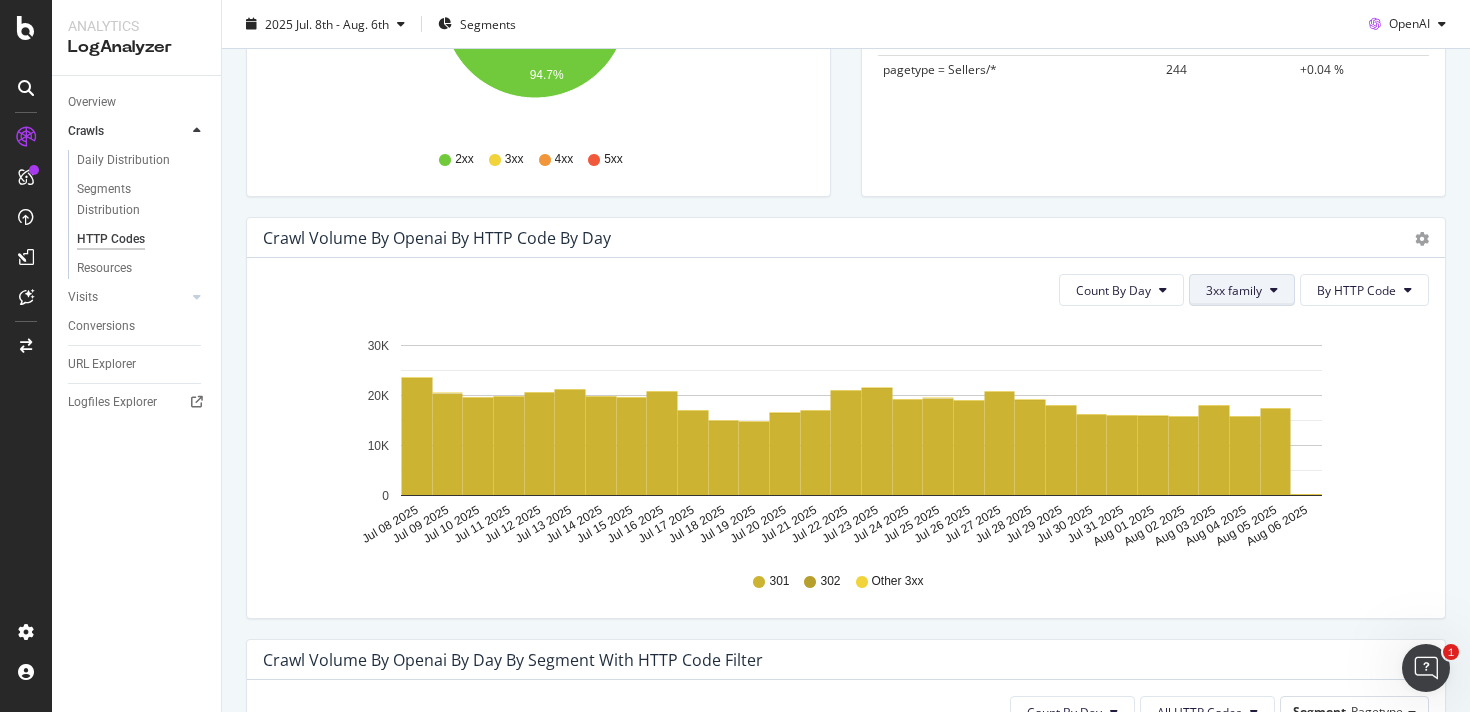 click on "3xx family" at bounding box center [1234, 290] 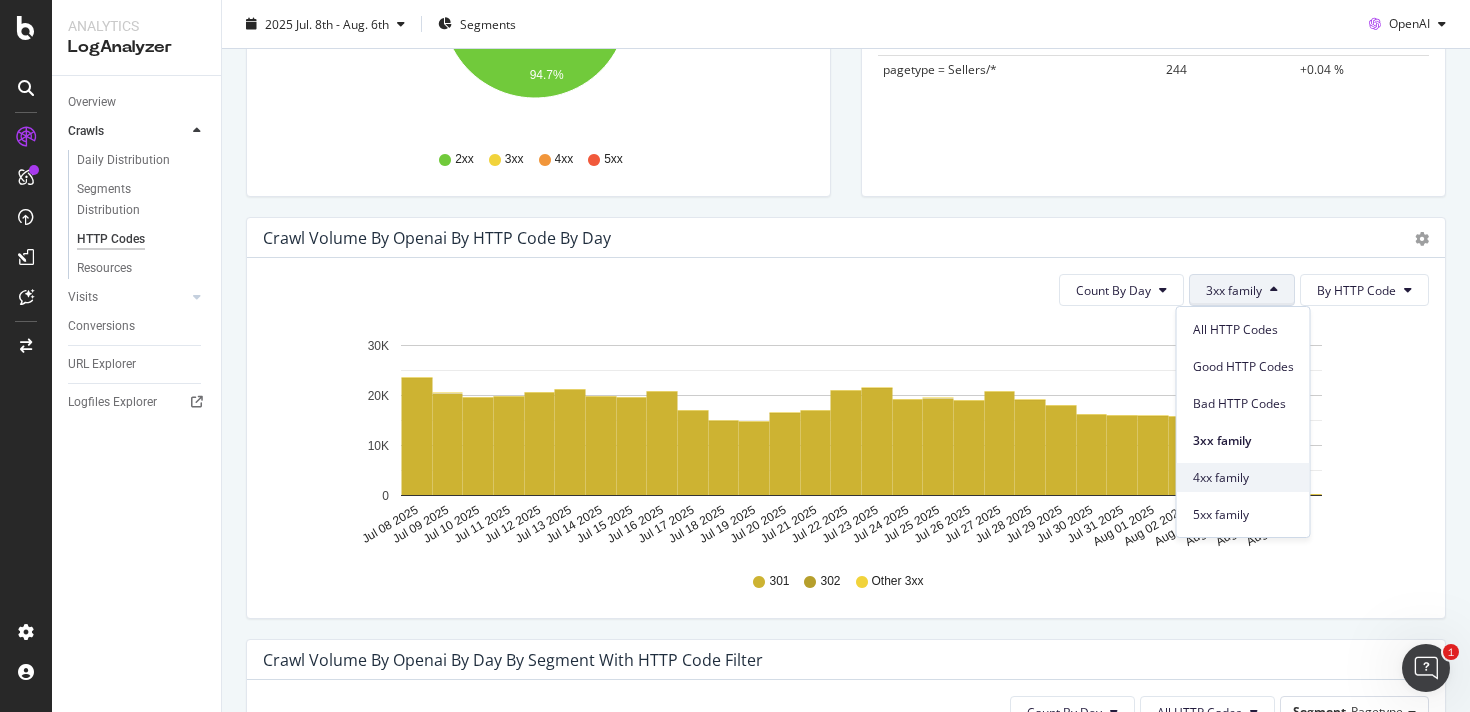 click on "4xx family" at bounding box center [1243, 477] 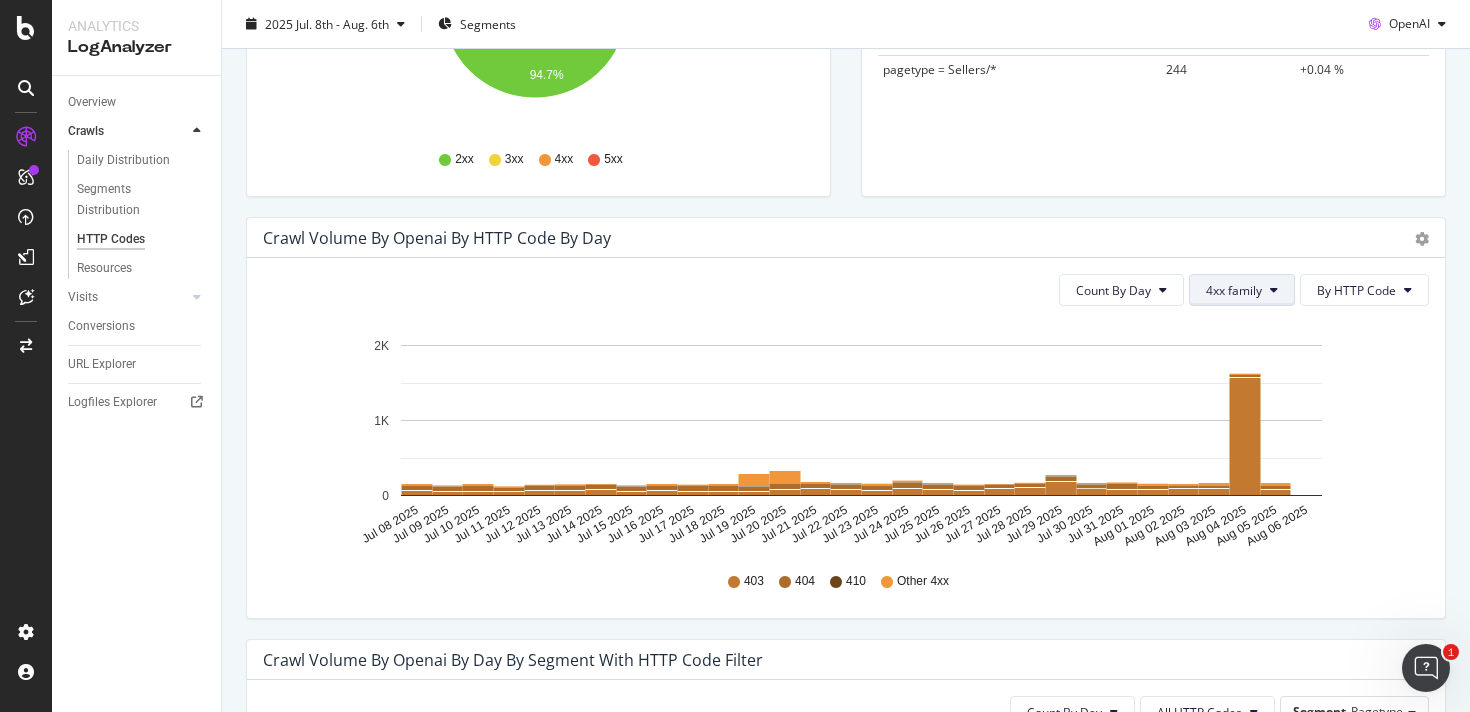 click on "4xx family" at bounding box center [1234, 290] 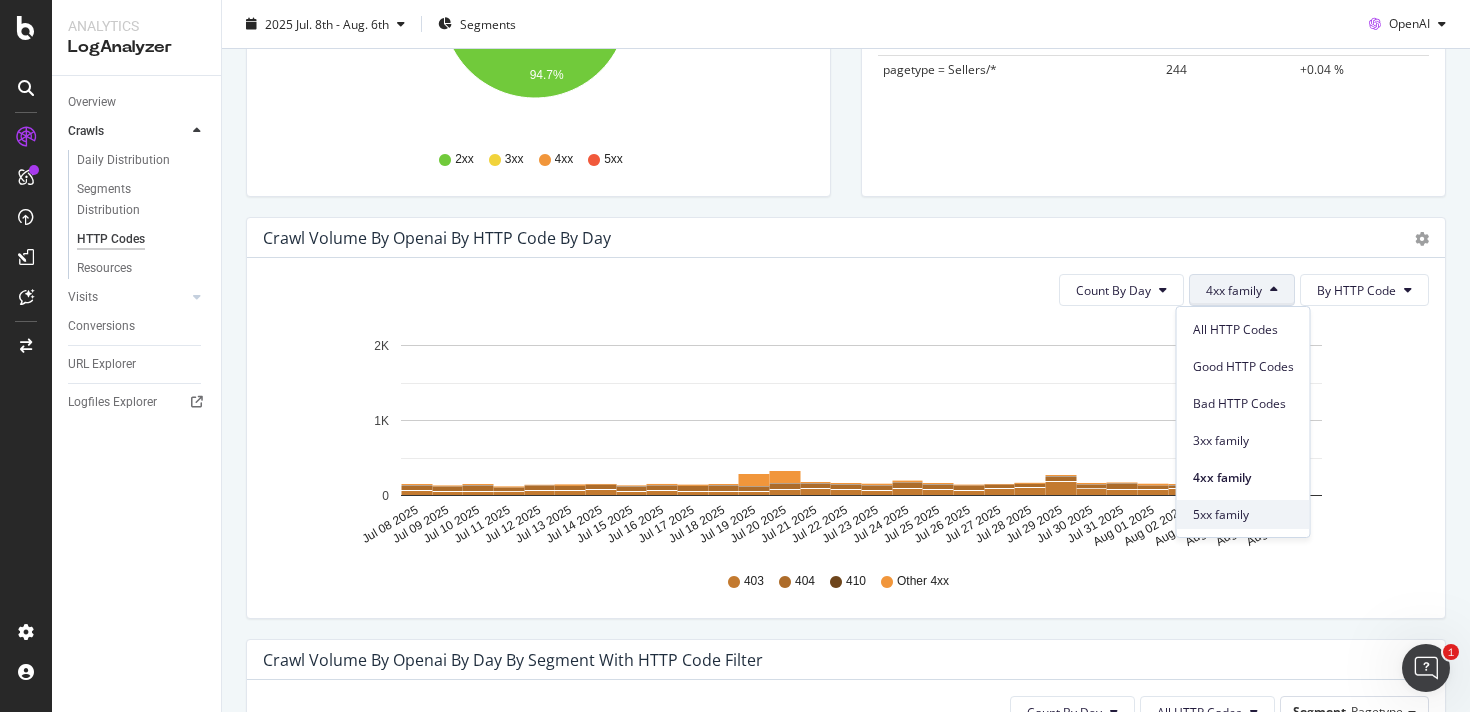 click on "5xx family" at bounding box center (1243, 514) 